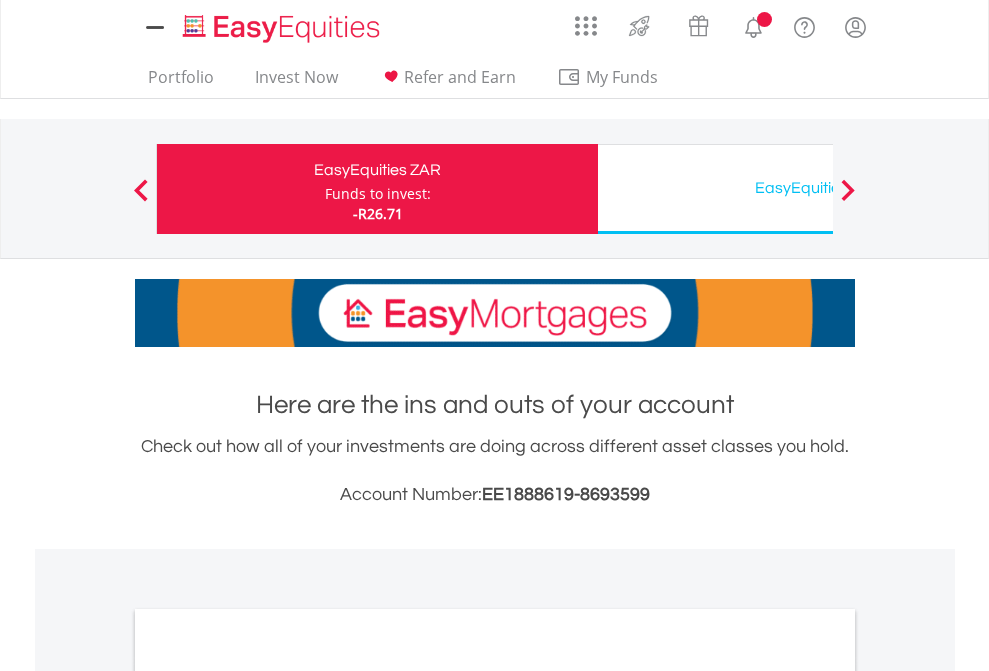 scroll, scrollTop: 0, scrollLeft: 0, axis: both 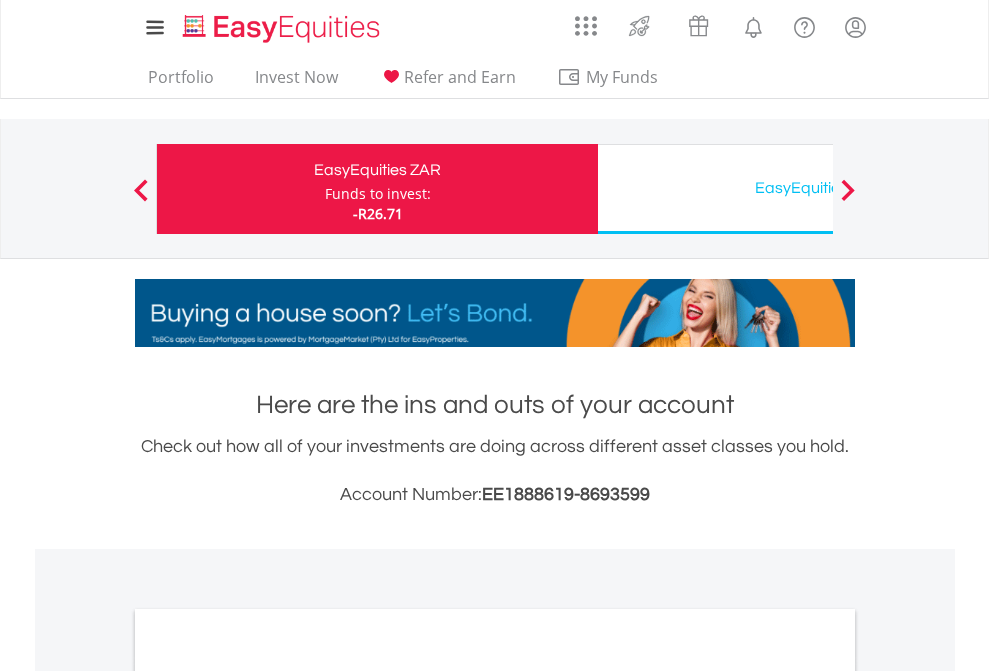 click on "Funds to invest:" at bounding box center [378, 194] 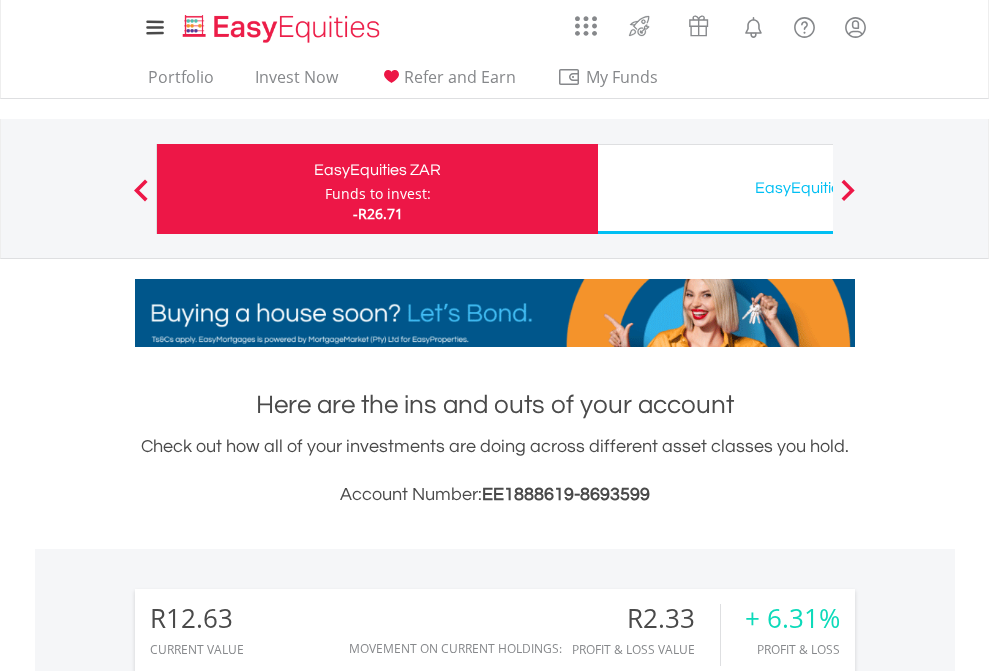 scroll, scrollTop: 999808, scrollLeft: 999687, axis: both 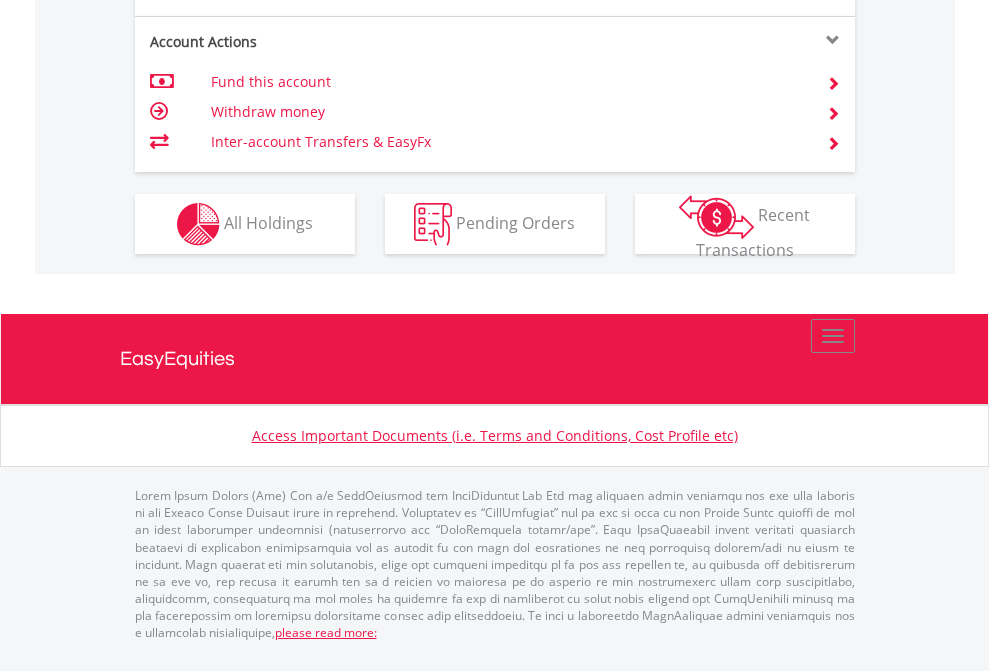click on "Investment types" at bounding box center [706, -337] 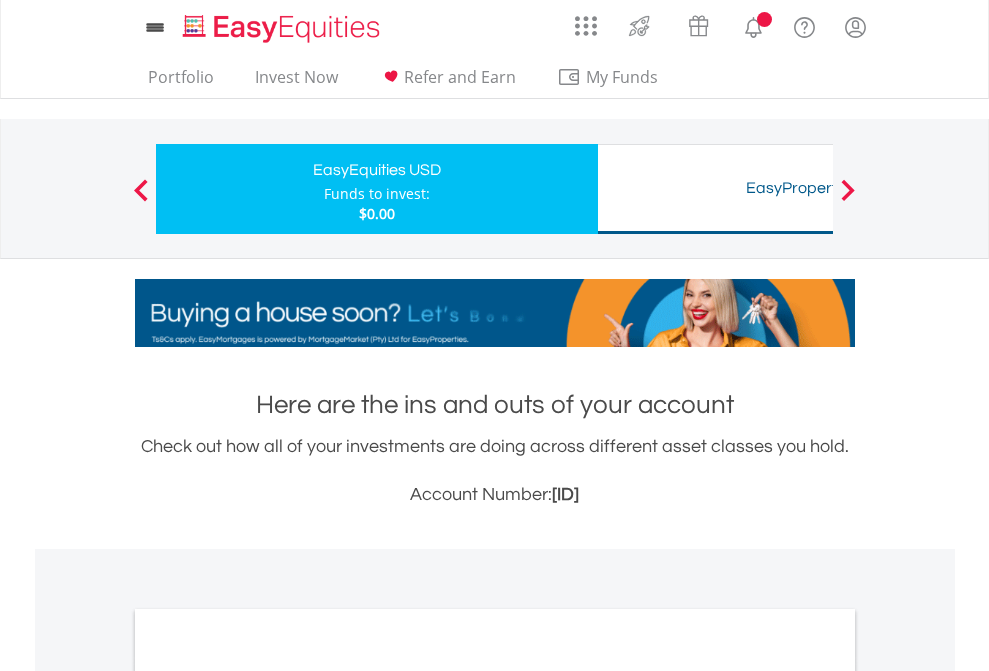 scroll, scrollTop: 0, scrollLeft: 0, axis: both 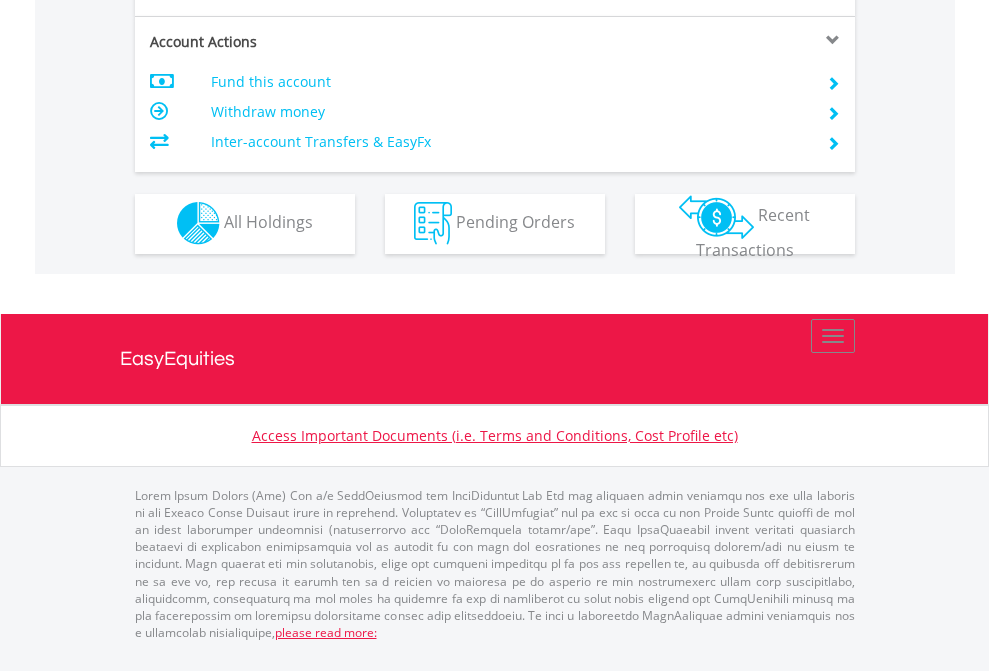 click on "Investment types" at bounding box center [706, -353] 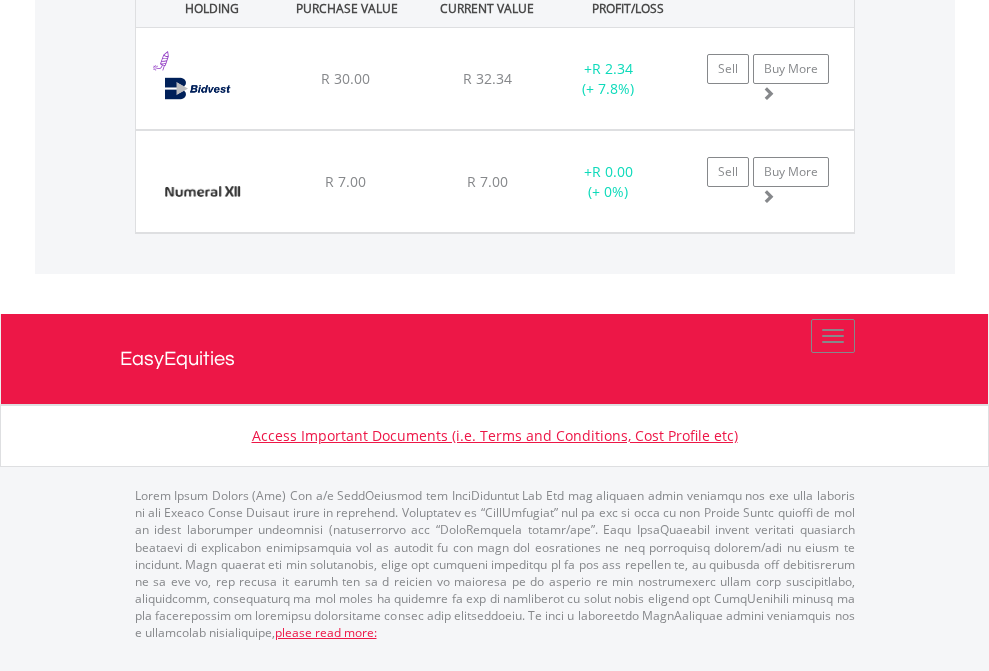 click on "EasyEquities USD" at bounding box center [818, -1071] 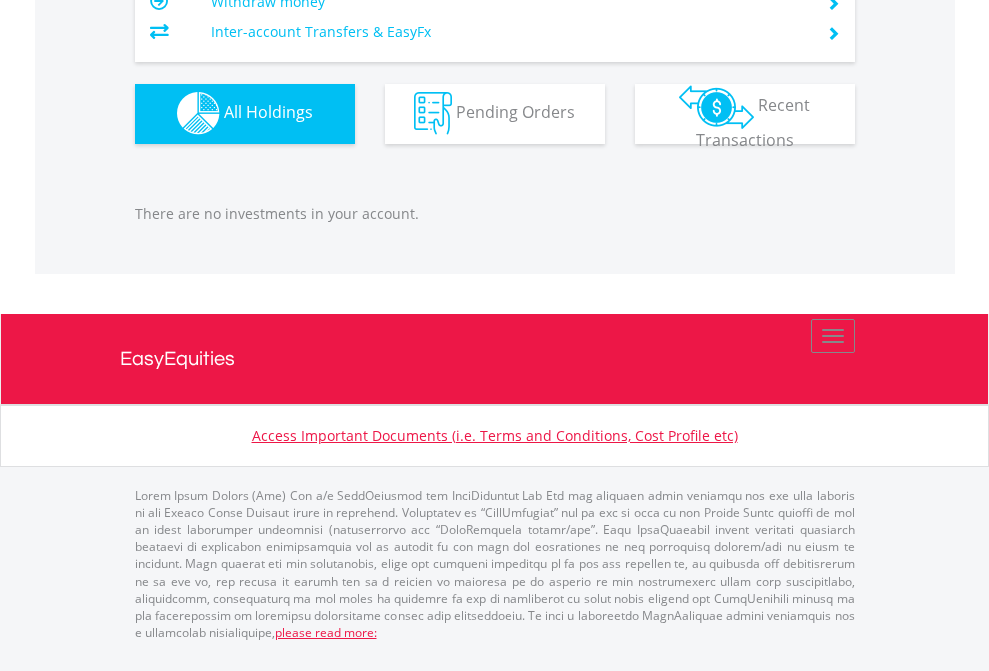 scroll, scrollTop: 1980, scrollLeft: 0, axis: vertical 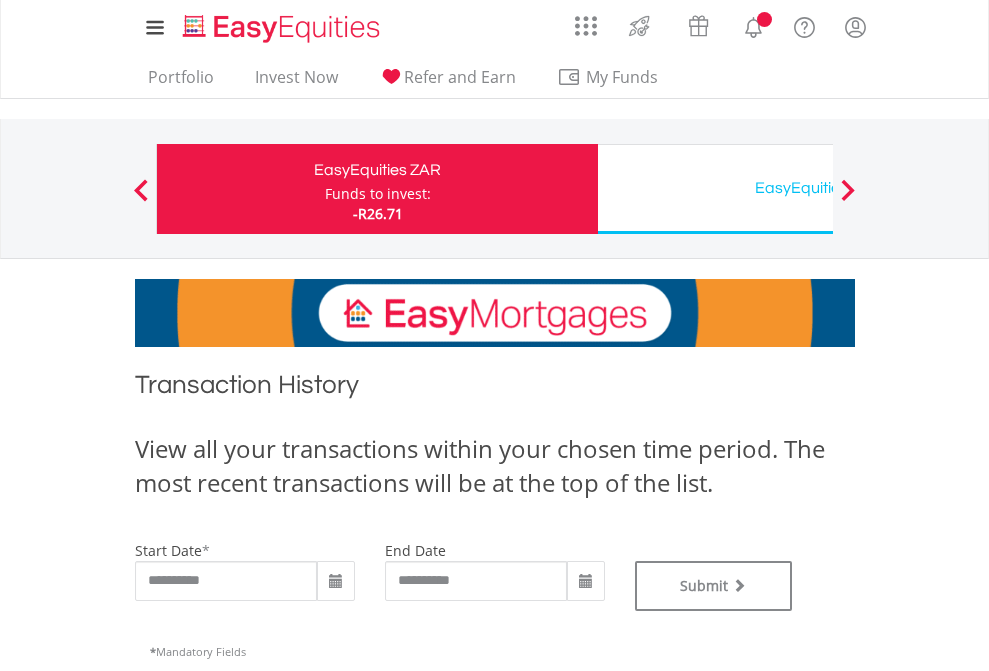 type on "**********" 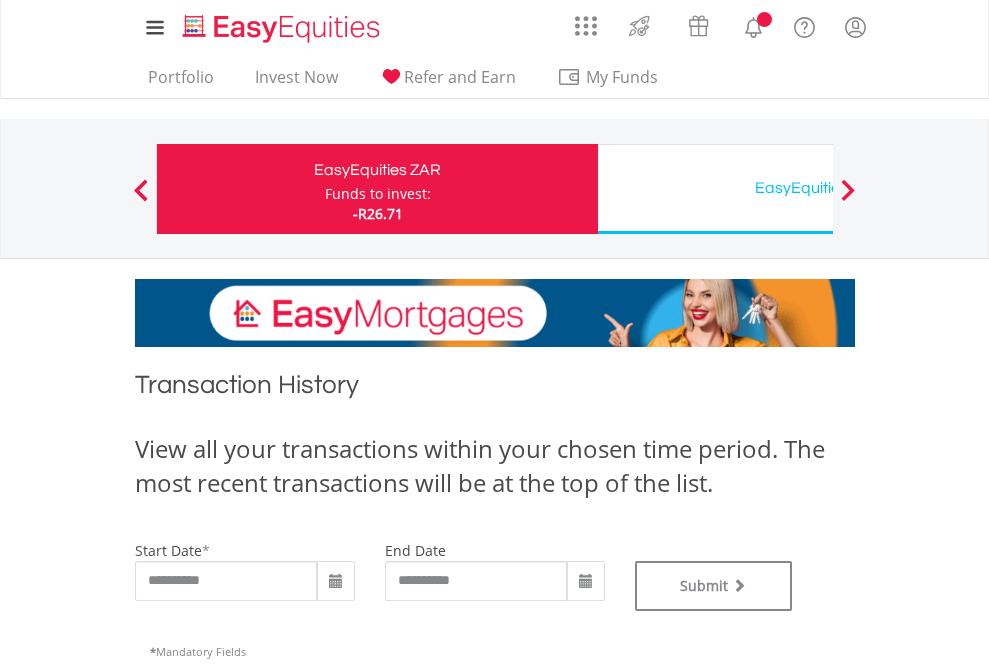 type on "**********" 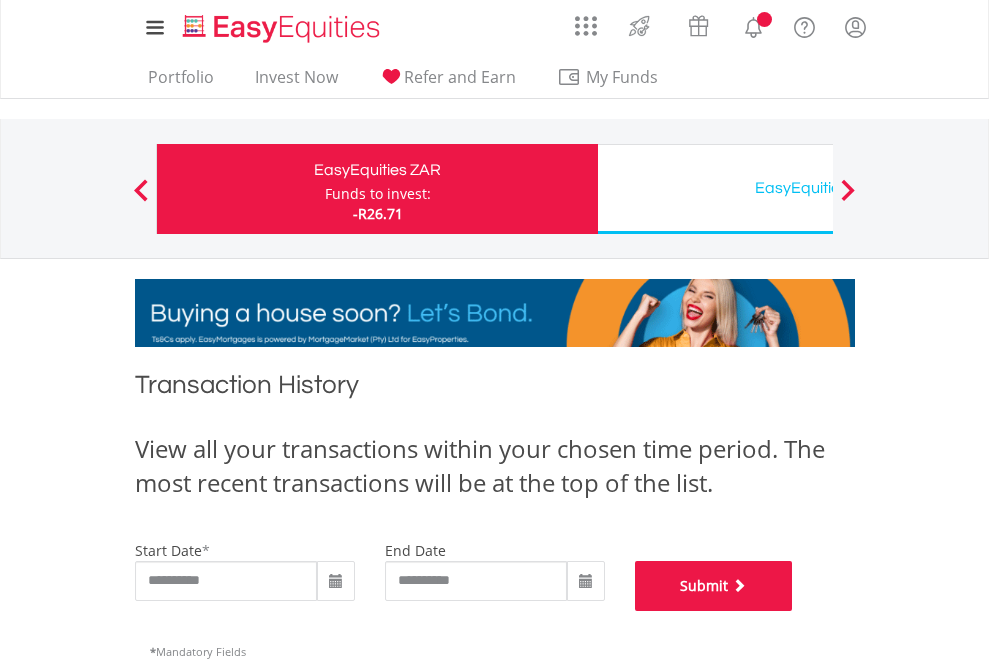 click on "Submit" at bounding box center [714, 586] 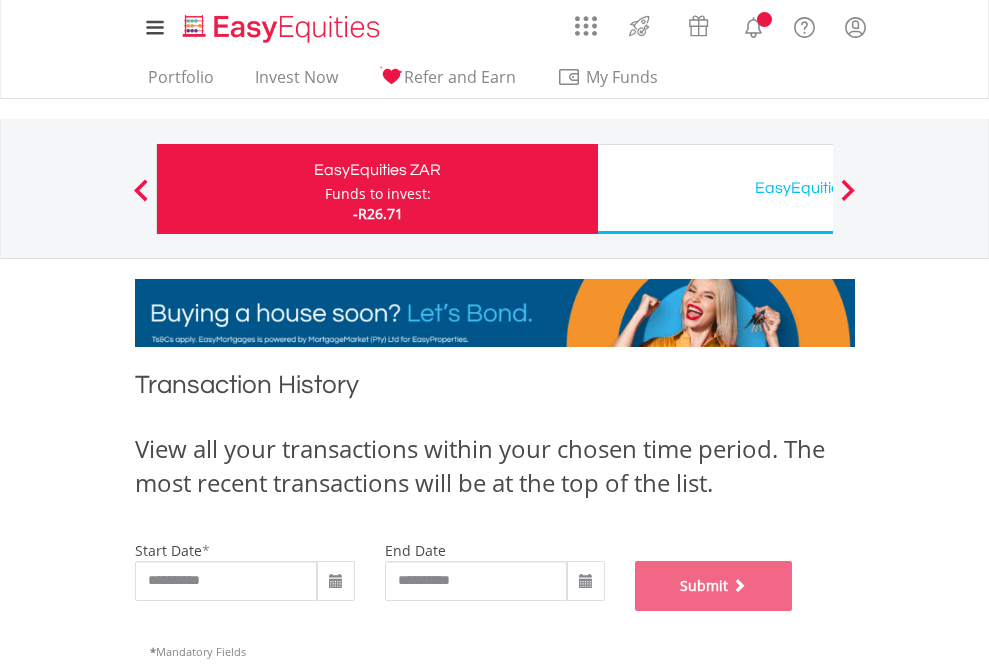 scroll, scrollTop: 811, scrollLeft: 0, axis: vertical 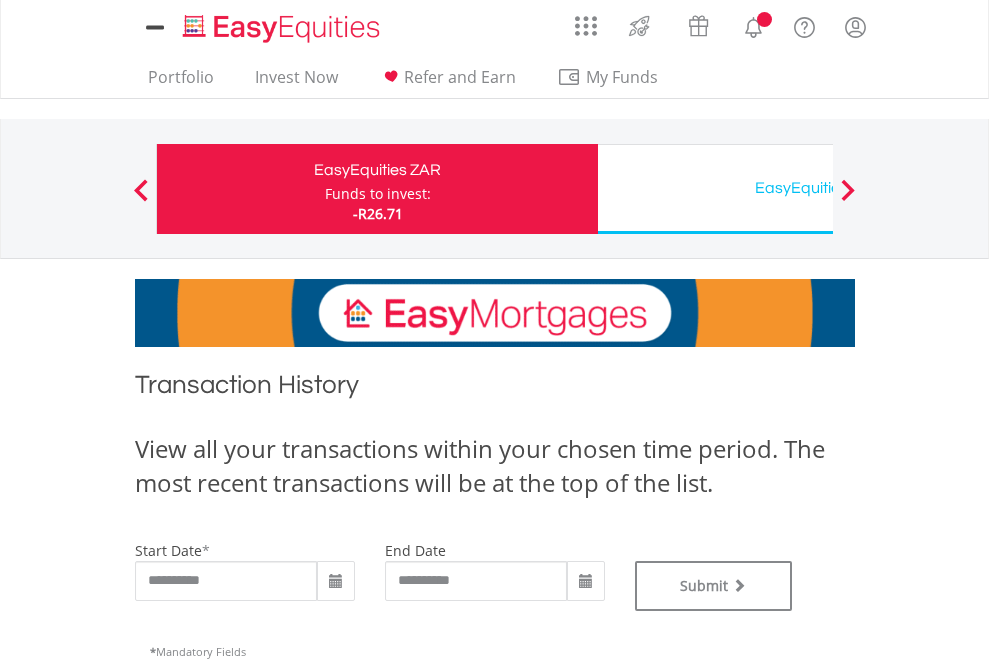 click on "EasyEquities USD" at bounding box center (818, 188) 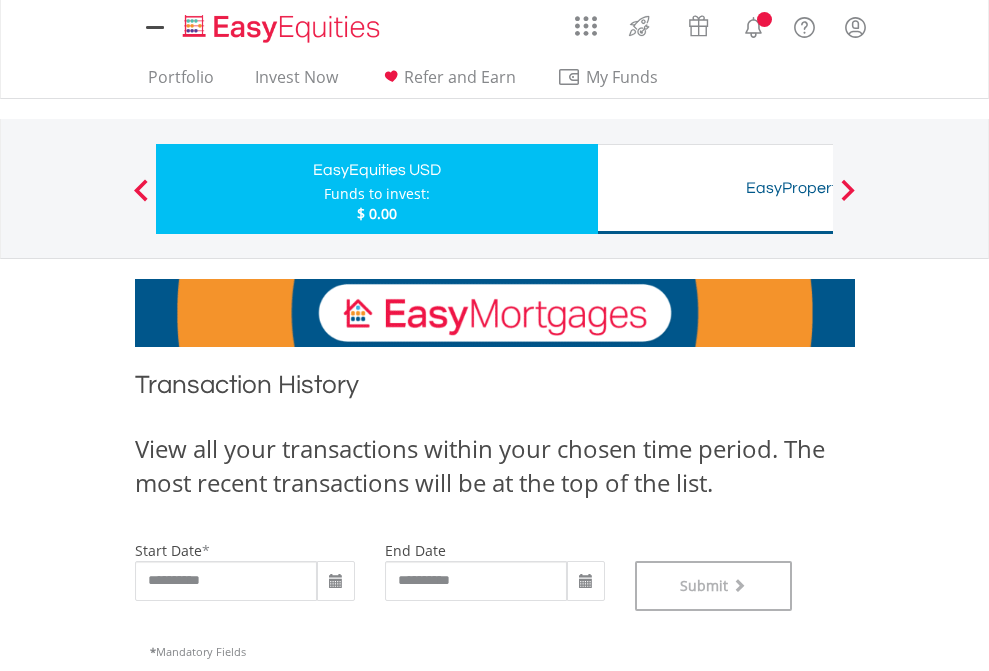 scroll, scrollTop: 811, scrollLeft: 0, axis: vertical 